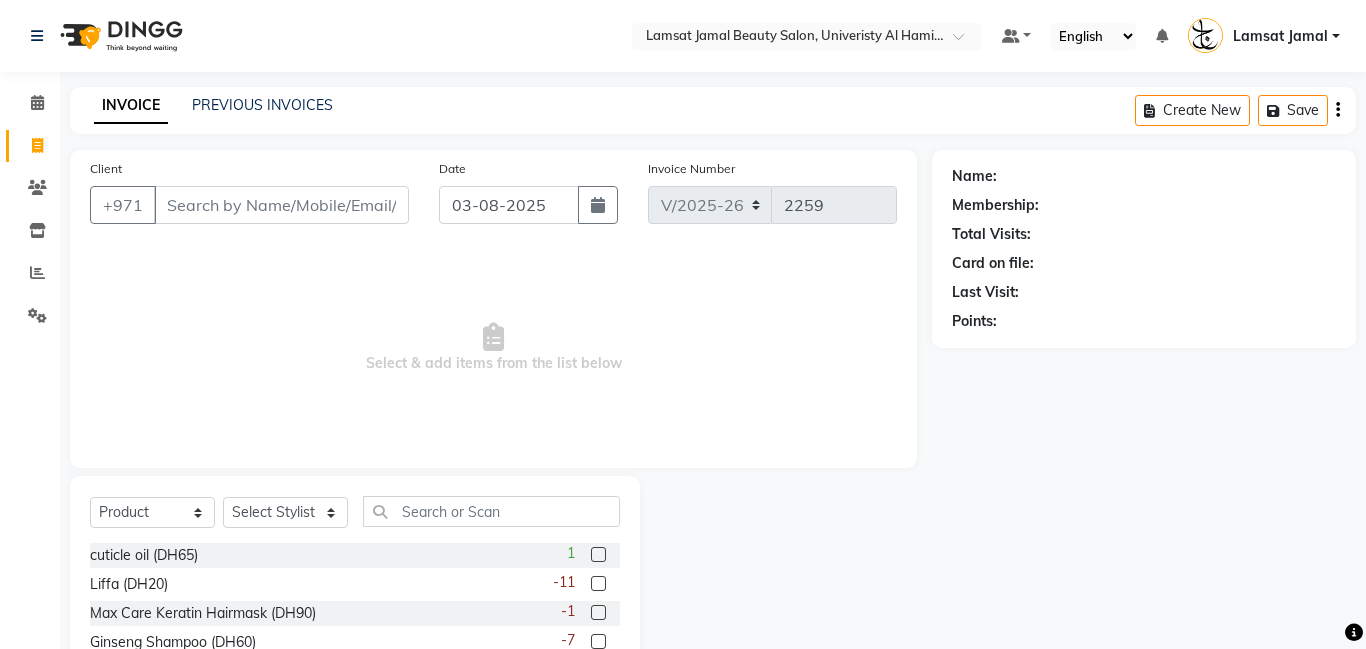 select on "8294" 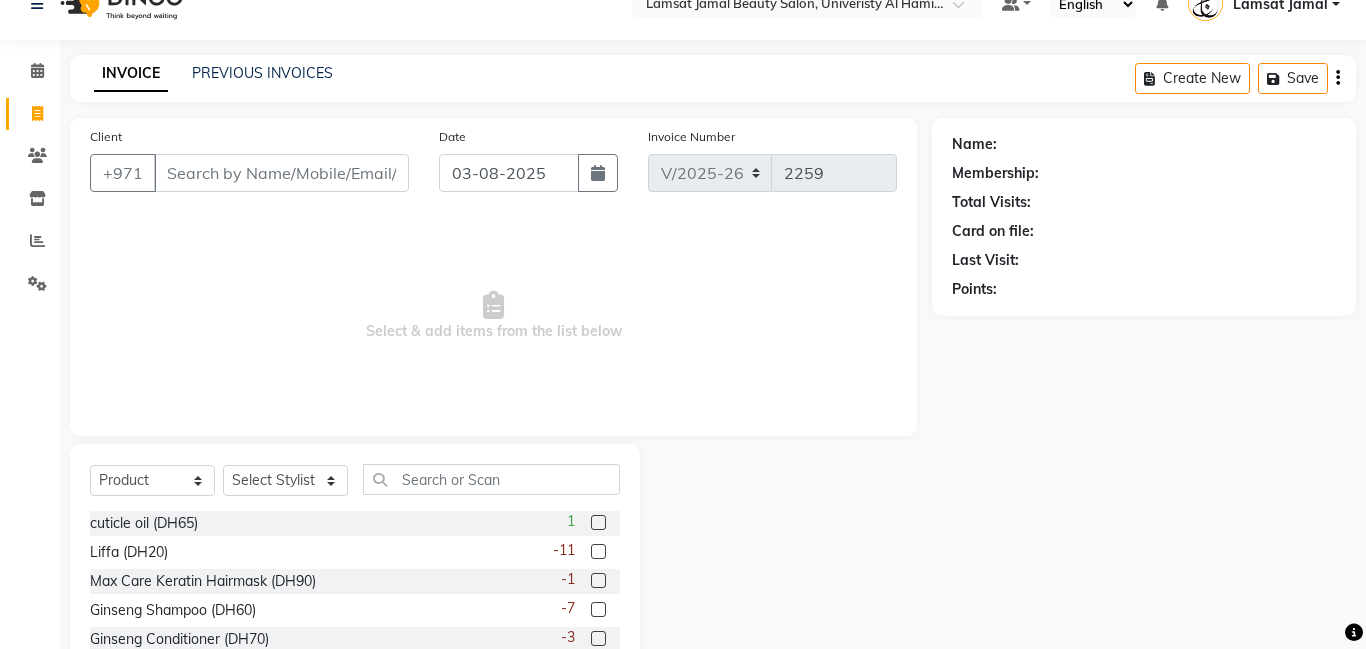 scroll, scrollTop: 32, scrollLeft: 0, axis: vertical 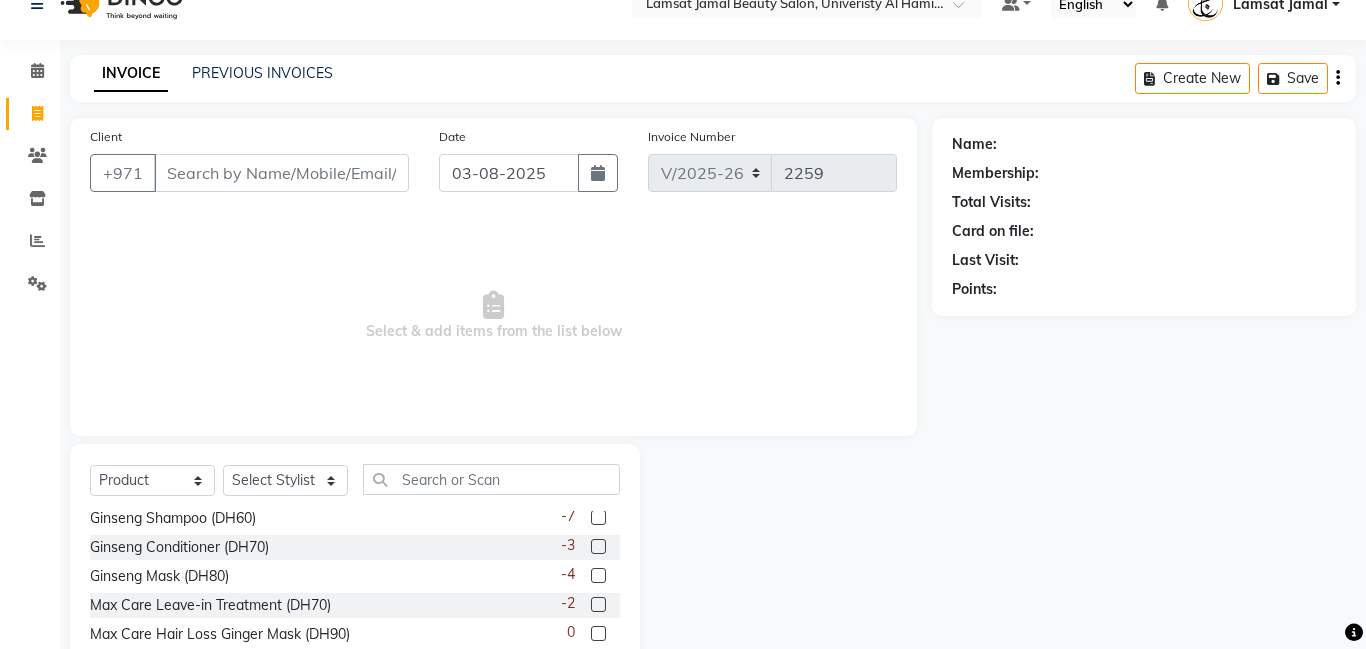 click on "Select  Service  Product  Membership  Package Voucher Prepaid Gift Card  Select Stylist Aldie Aliya Amna Gennie Joytie Jude Lamsat Ebda Lamsat Jamal Liezel Maricar Maychel Michelle Nads Neha Nhor Owner Aliya Priya Rods Sana Sehr Alya Yeng cuticle oil (DH65)  1 [PRODUCT] (DH20)  -11 Max Care Keratin Hairmask (DH90)  -1 Ginseng Shampoo (DH60)  -7 Ginseng Conditioner (DH70)  -3 Ginseng Mask (DH80)  -4 Max Care Leave-in Treatment (DH70)  -2 Max Care Hair Loss Ginger Mask (DH90)  0 Max Care Hair Loss Conditioner (DH80)  -1 Max Care Hair Loss Shampoo (DH70)  0 Luxury Hair Care Set (DH190)  0 Keratine Queen Hair Mask (DH20)  -1 [PRODUCT] (DH20)  25 hair mask (DH80)  31" 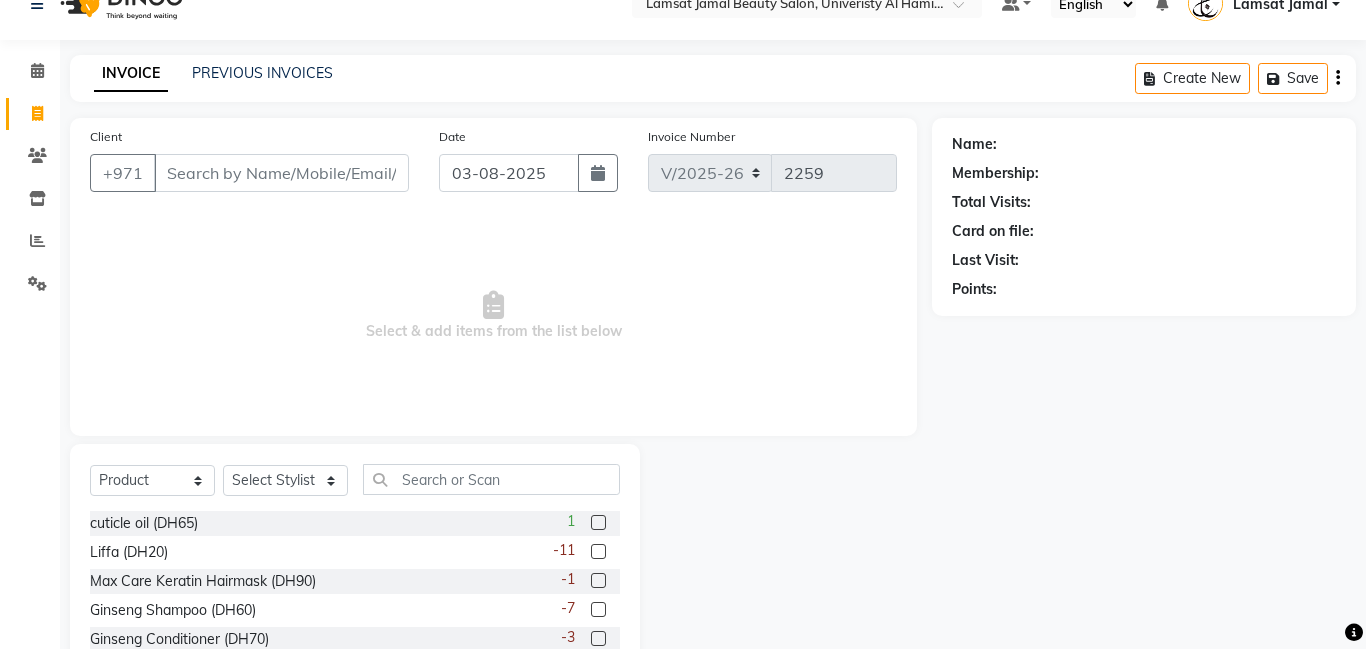 click 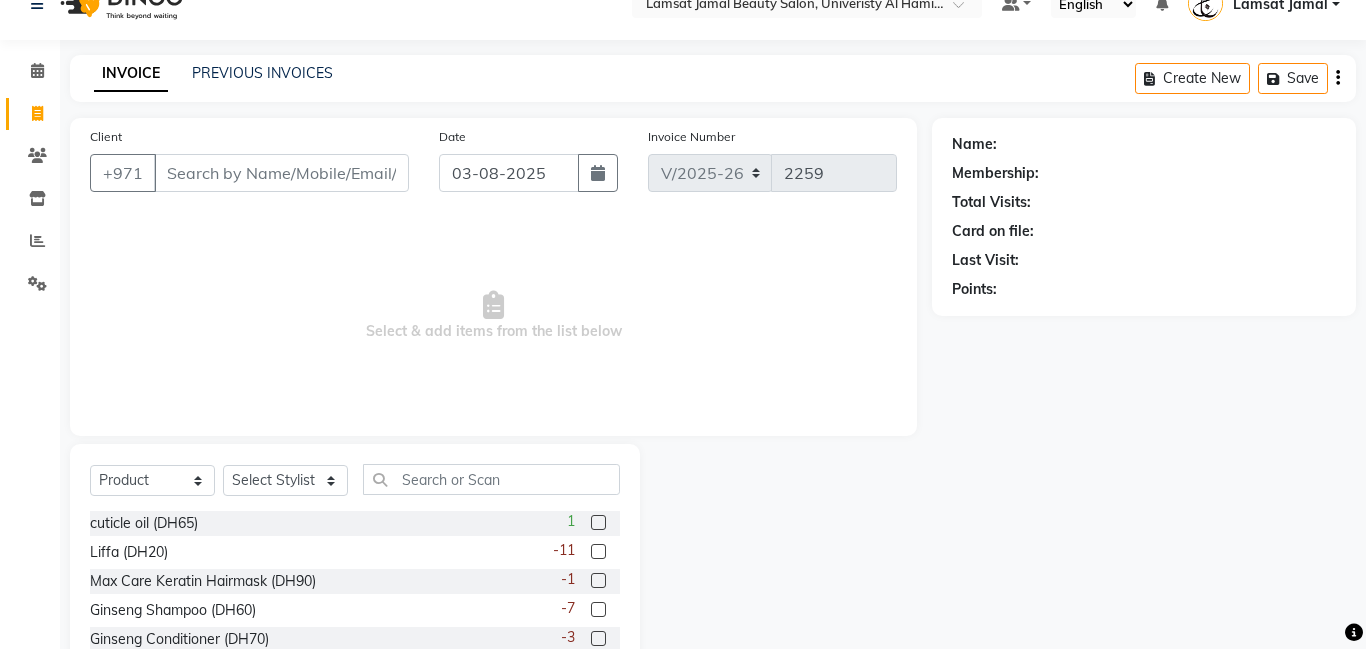 click 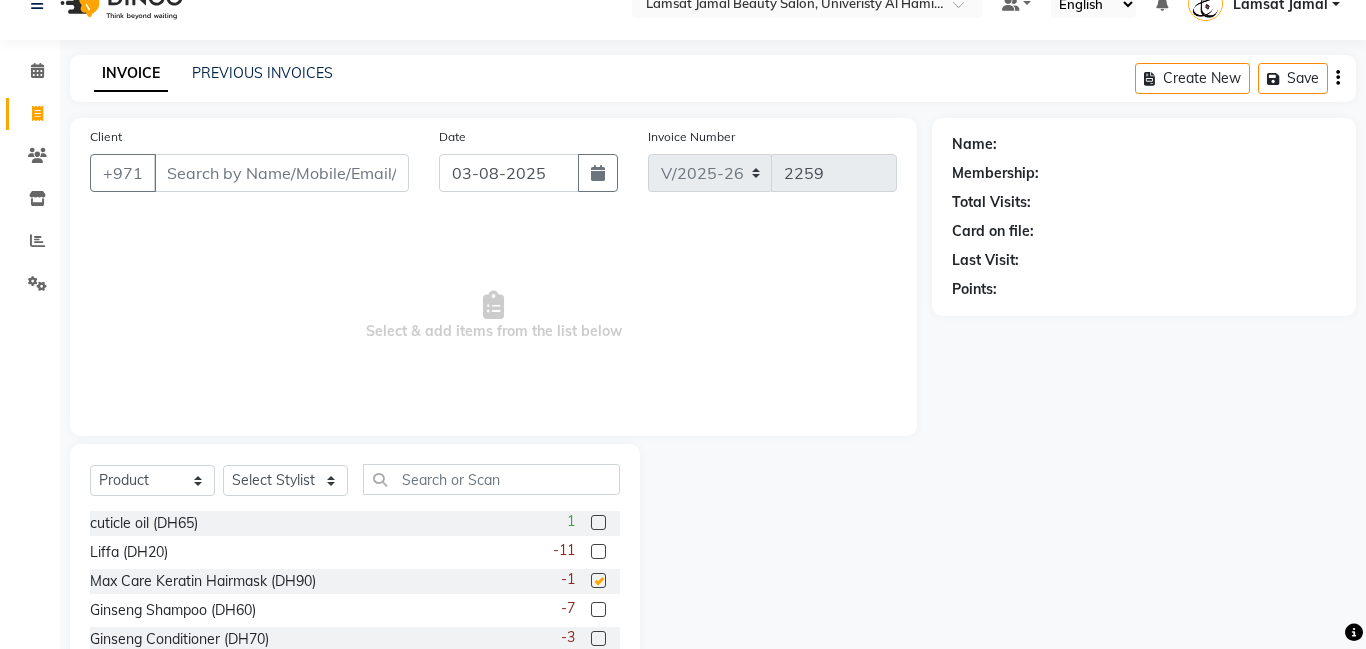checkbox on "false" 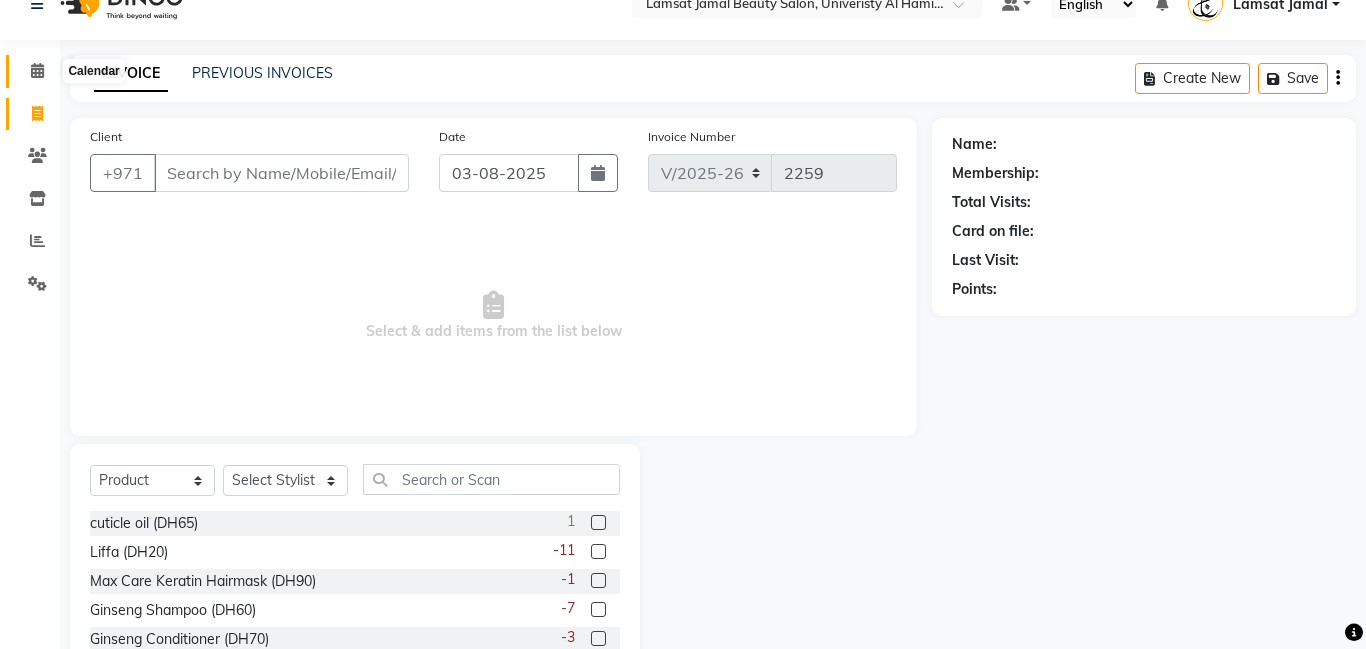 click 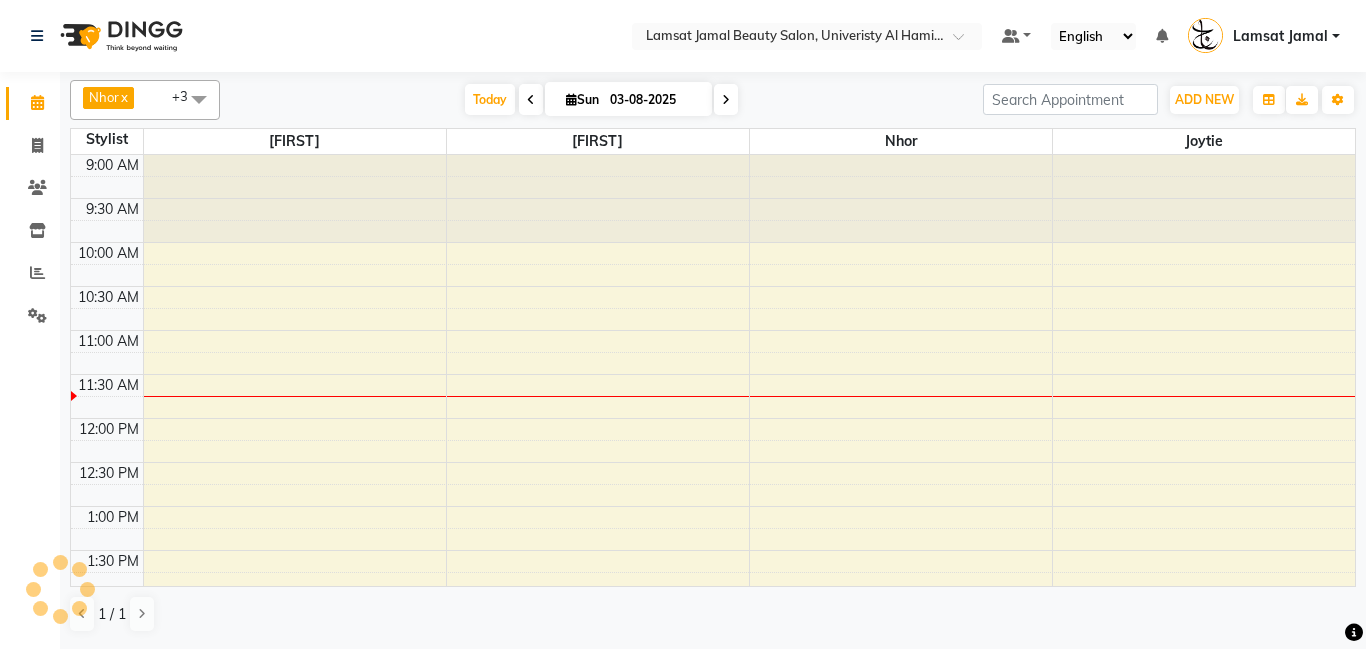 scroll, scrollTop: 0, scrollLeft: 0, axis: both 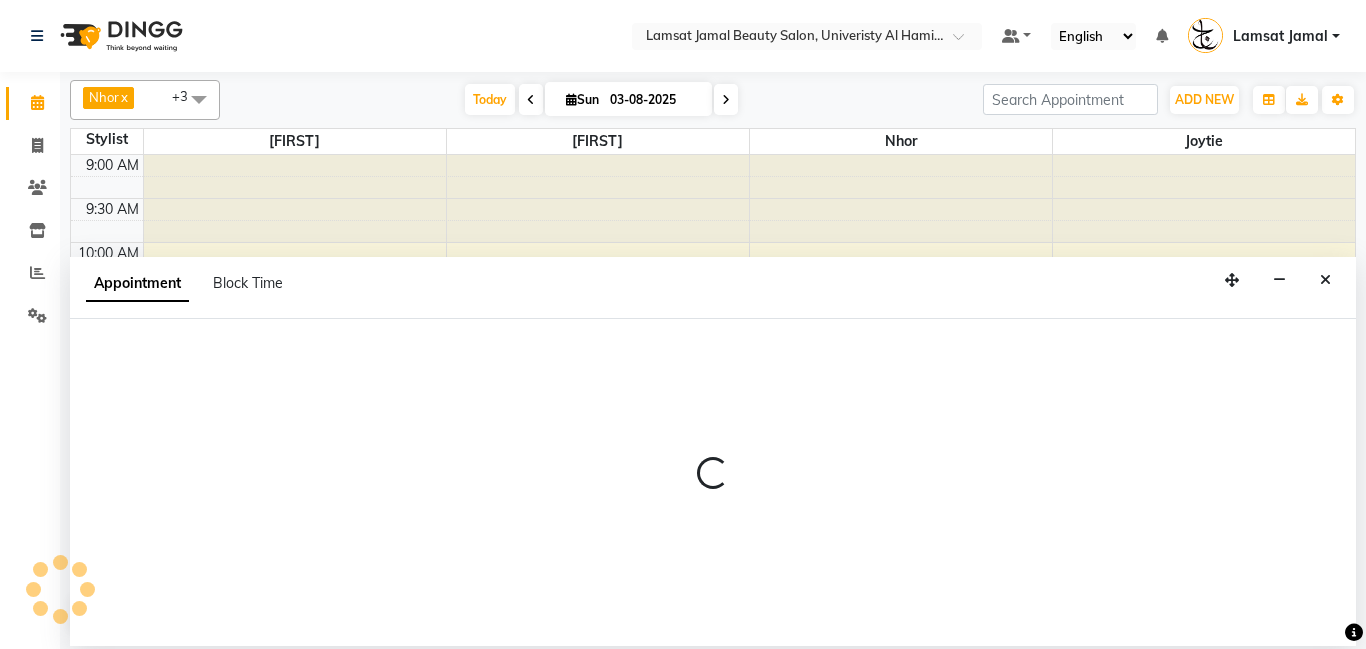select on "79902" 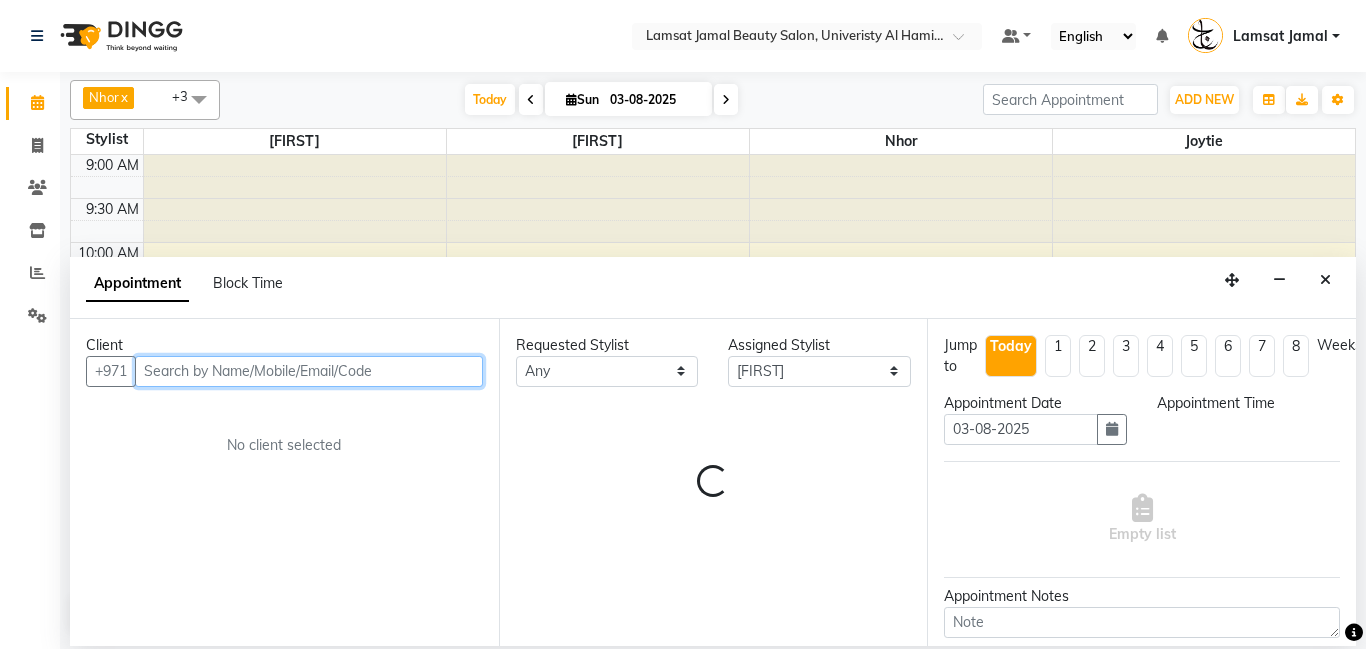select on "720" 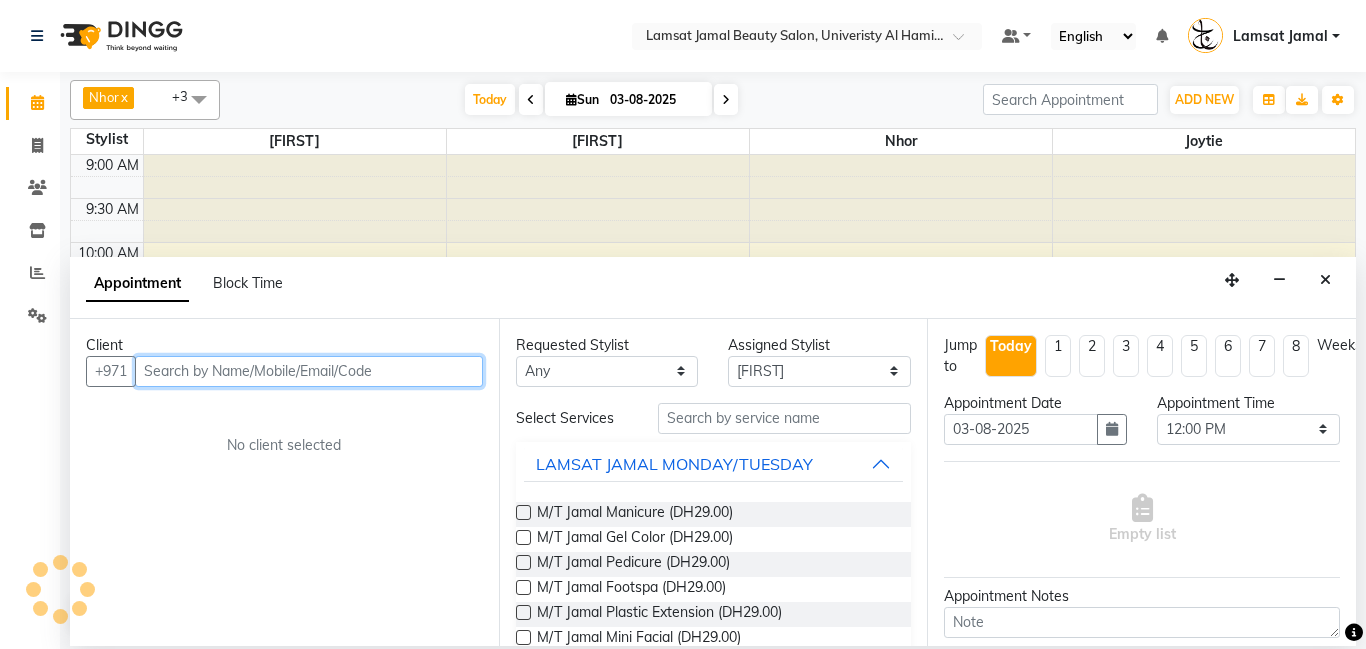 click at bounding box center [309, 371] 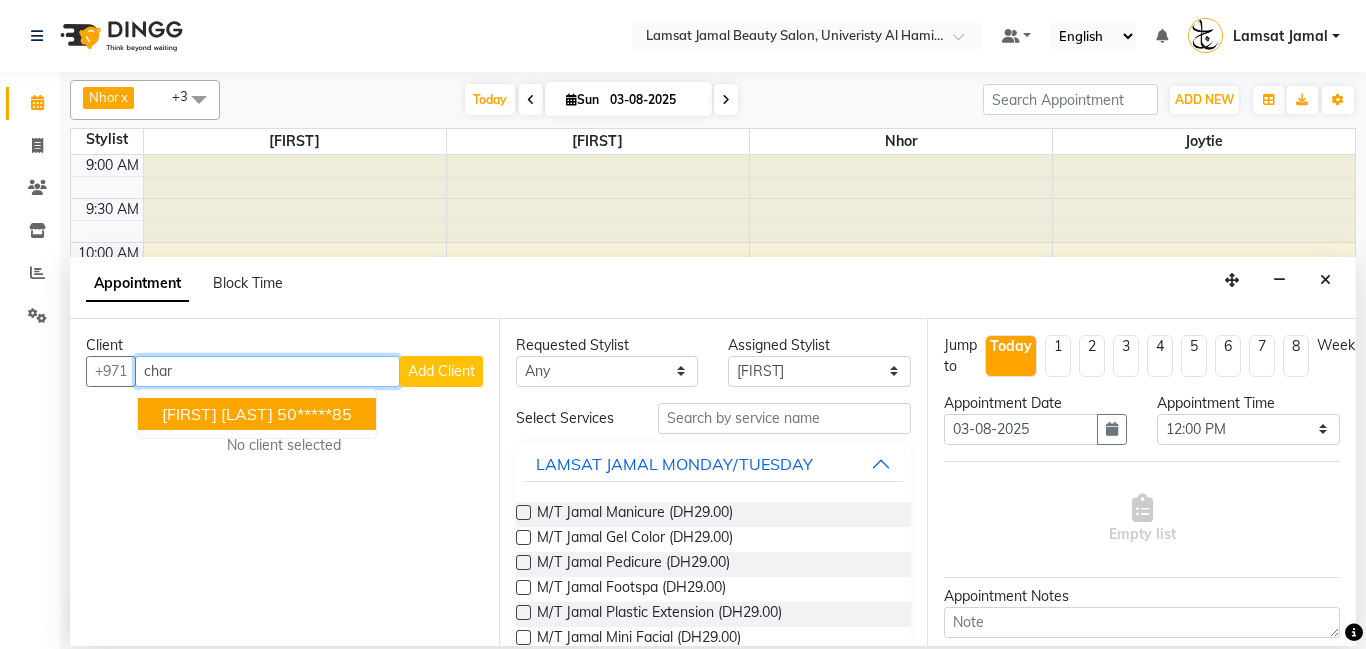 click on "50*****85" at bounding box center [314, 414] 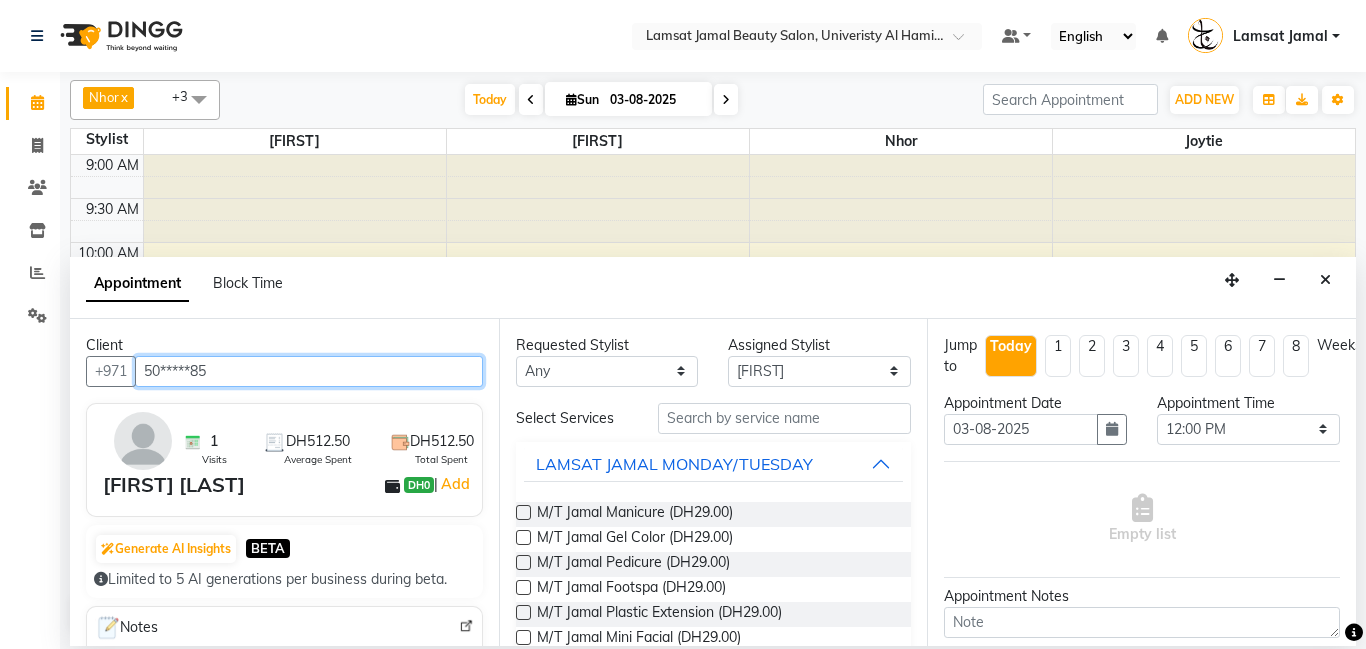type on "50*****85" 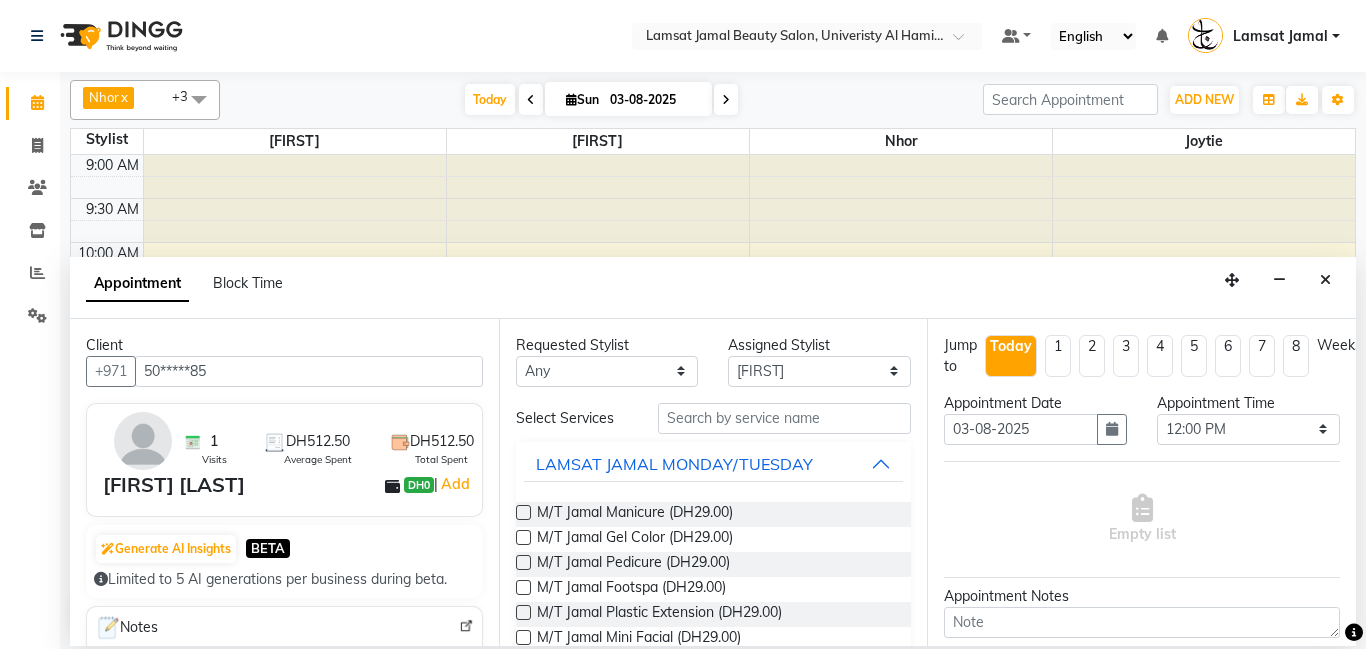 drag, startPoint x: 513, startPoint y: 540, endPoint x: 428, endPoint y: 513, distance: 89.1852 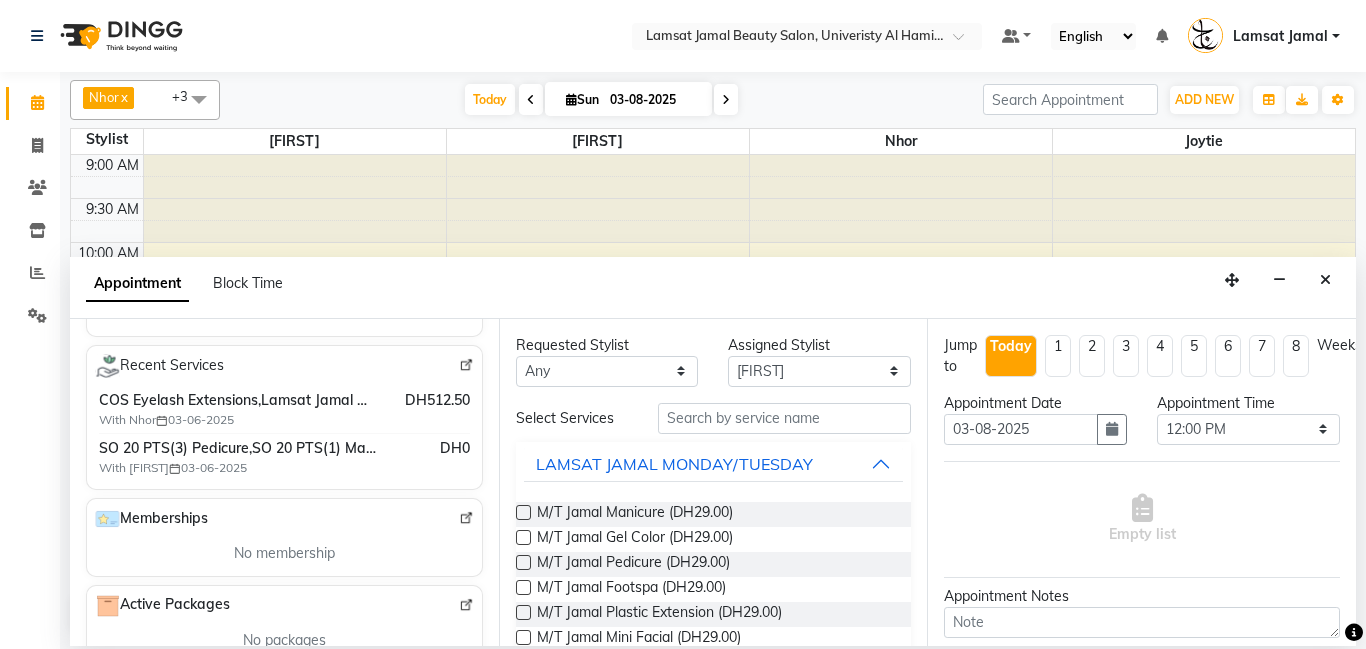 scroll, scrollTop: 354, scrollLeft: 0, axis: vertical 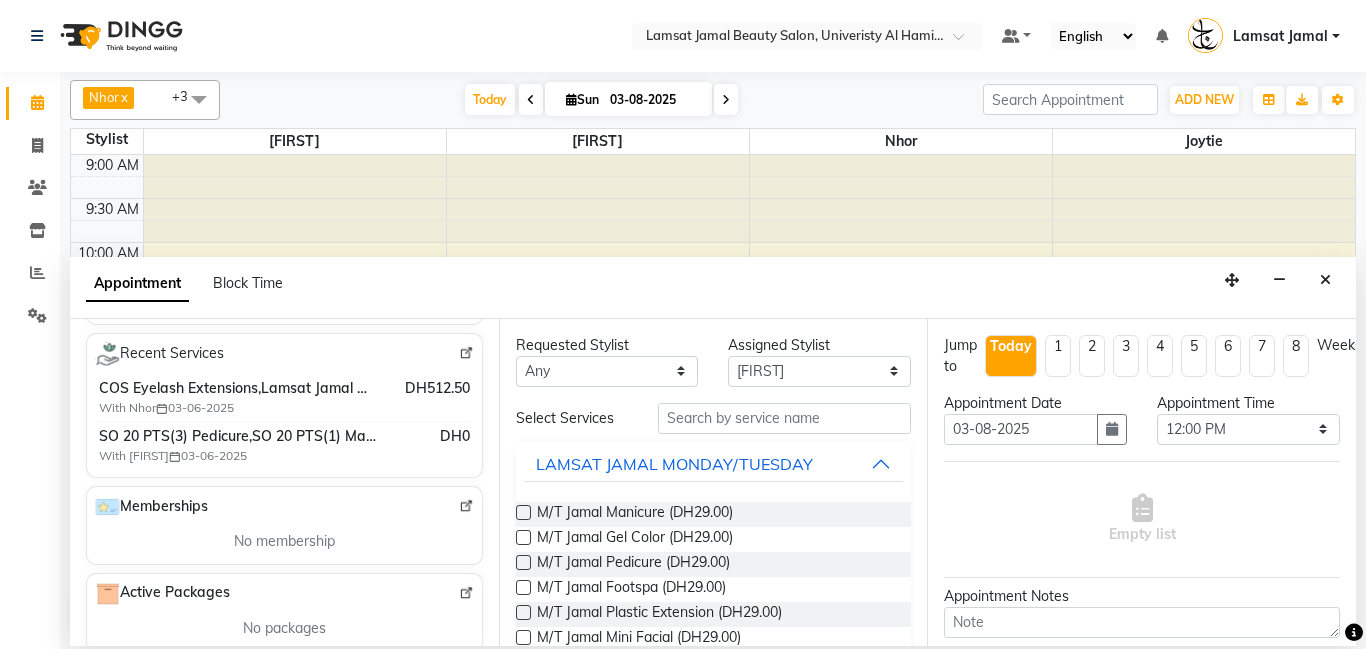 click on "SO 20 PTS(3) Pedicure,SO 20 PTS(1) Manicure,SO 20 PTS(1) Nail Polish" at bounding box center (238, 436) 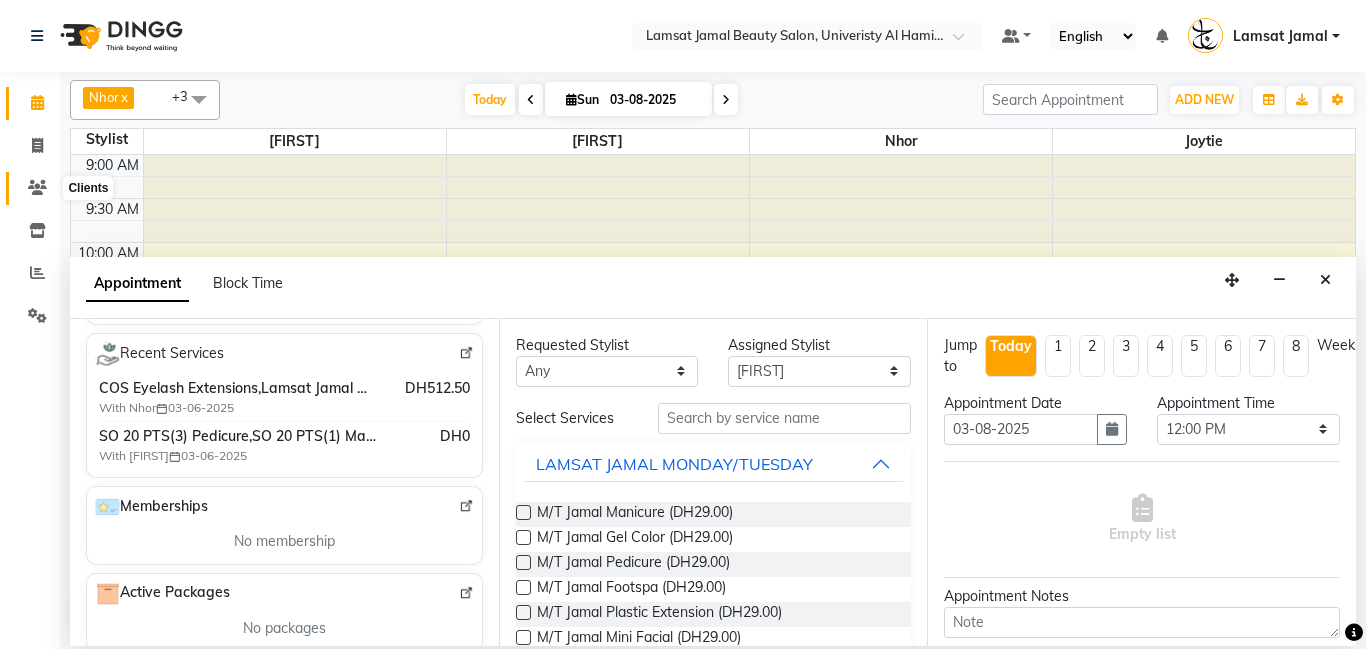 click 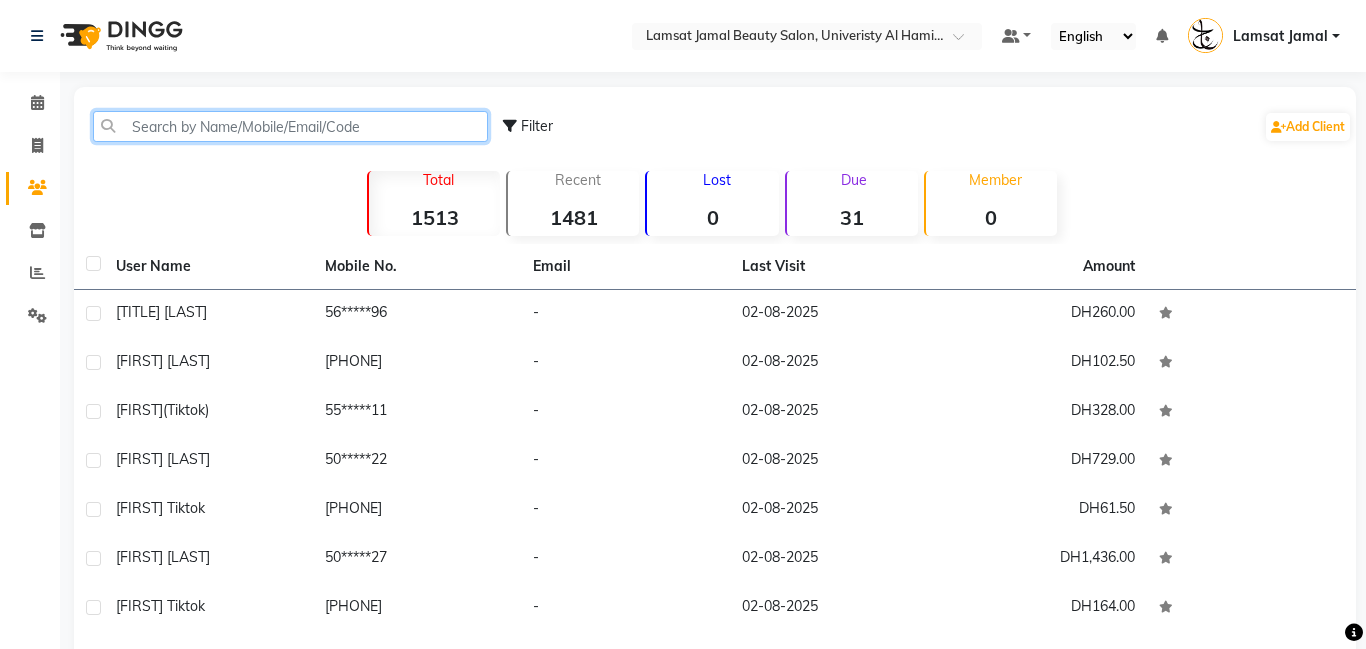 click 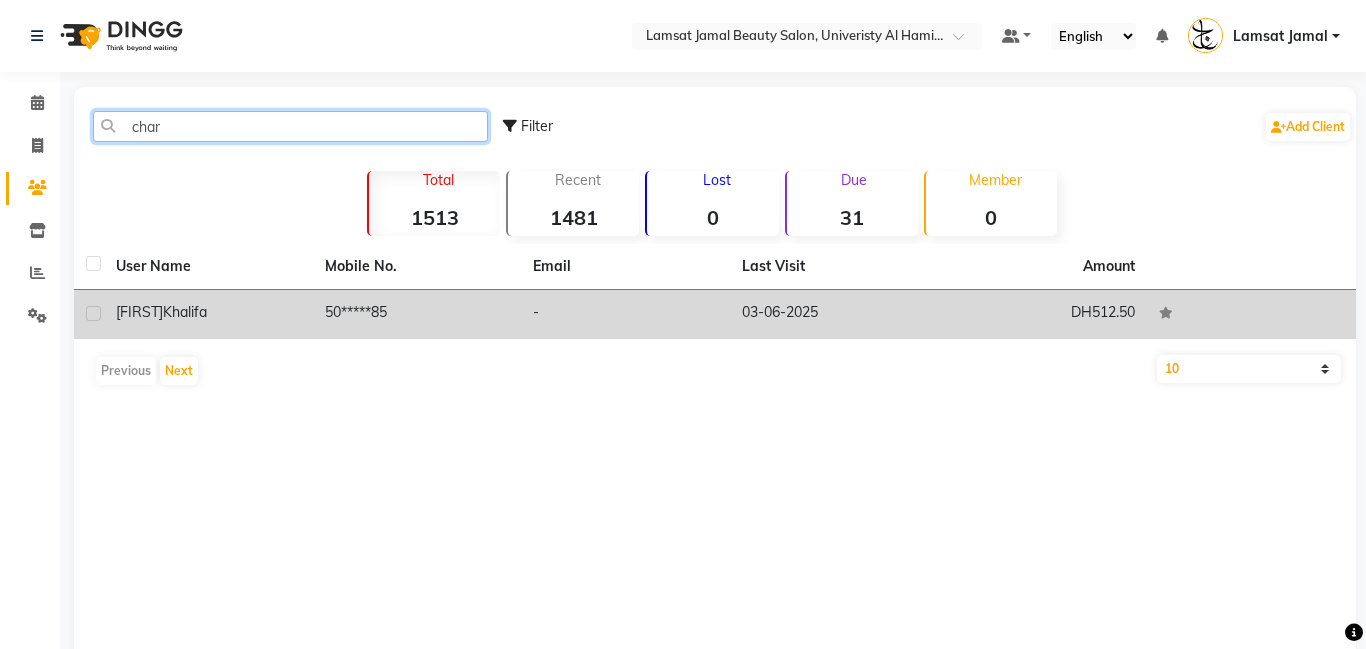 type on "char" 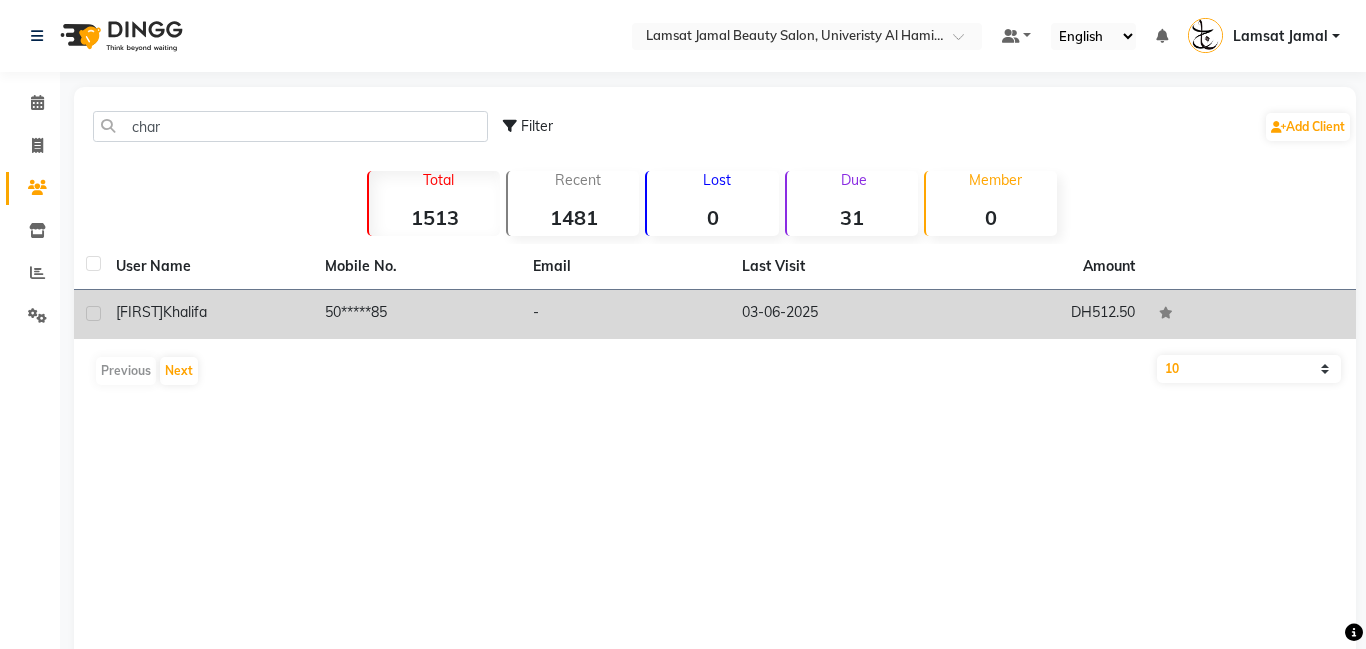 click on "50*****85" 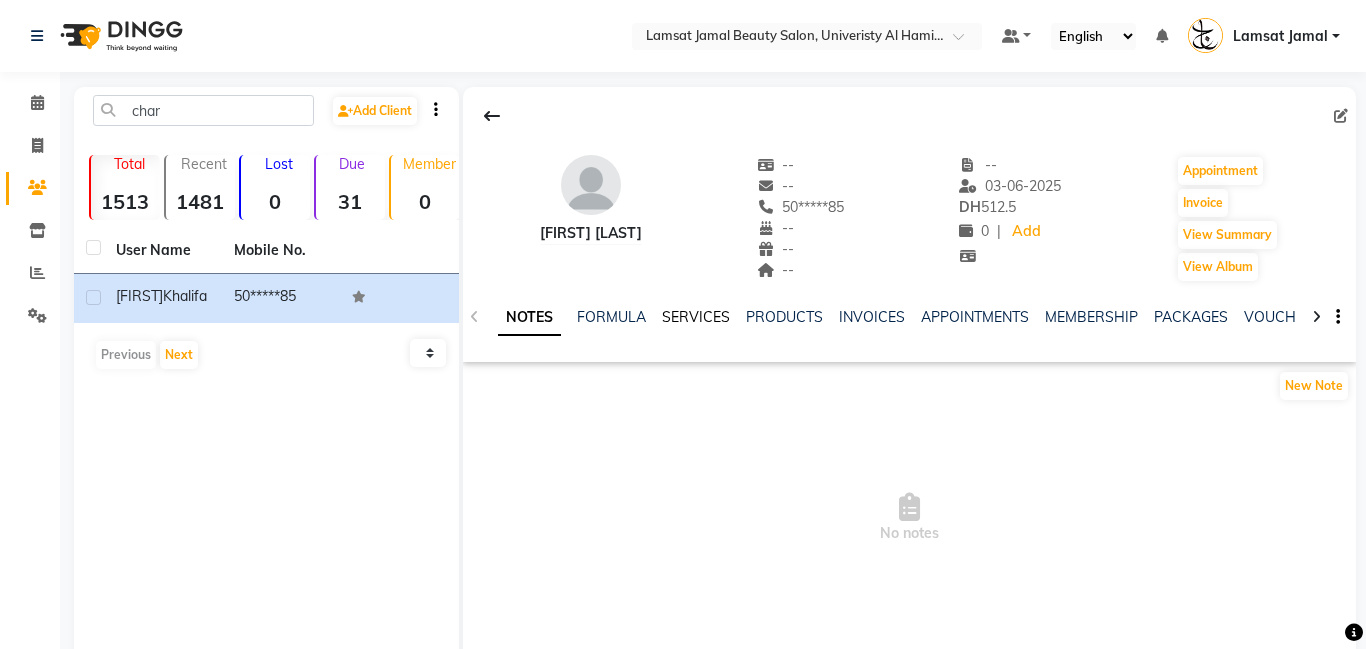 click on "SERVICES" 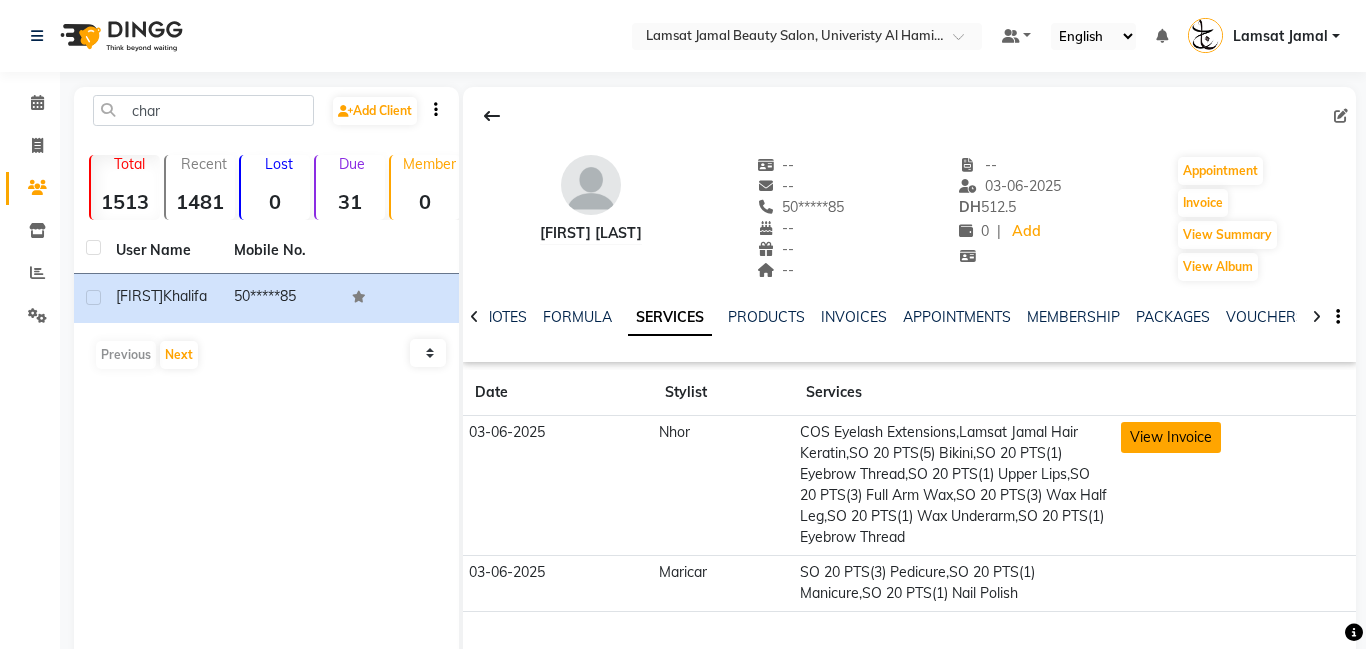 click on "View Invoice" 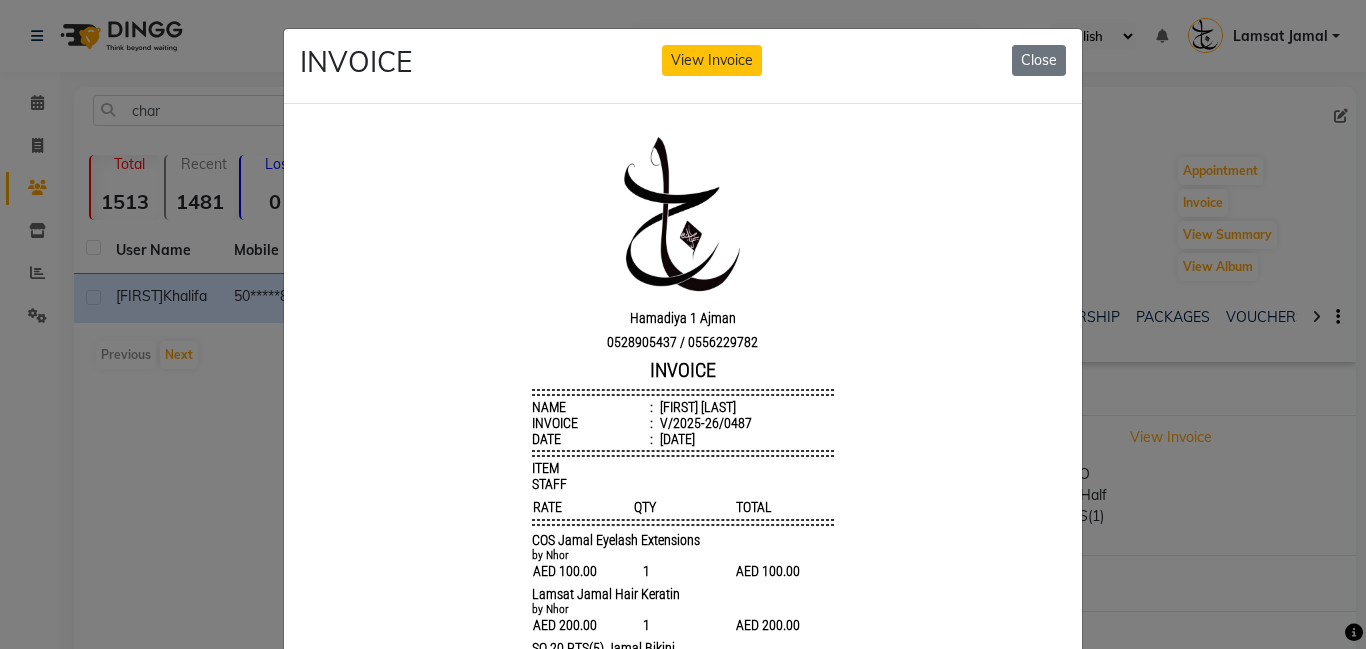 scroll, scrollTop: 0, scrollLeft: 0, axis: both 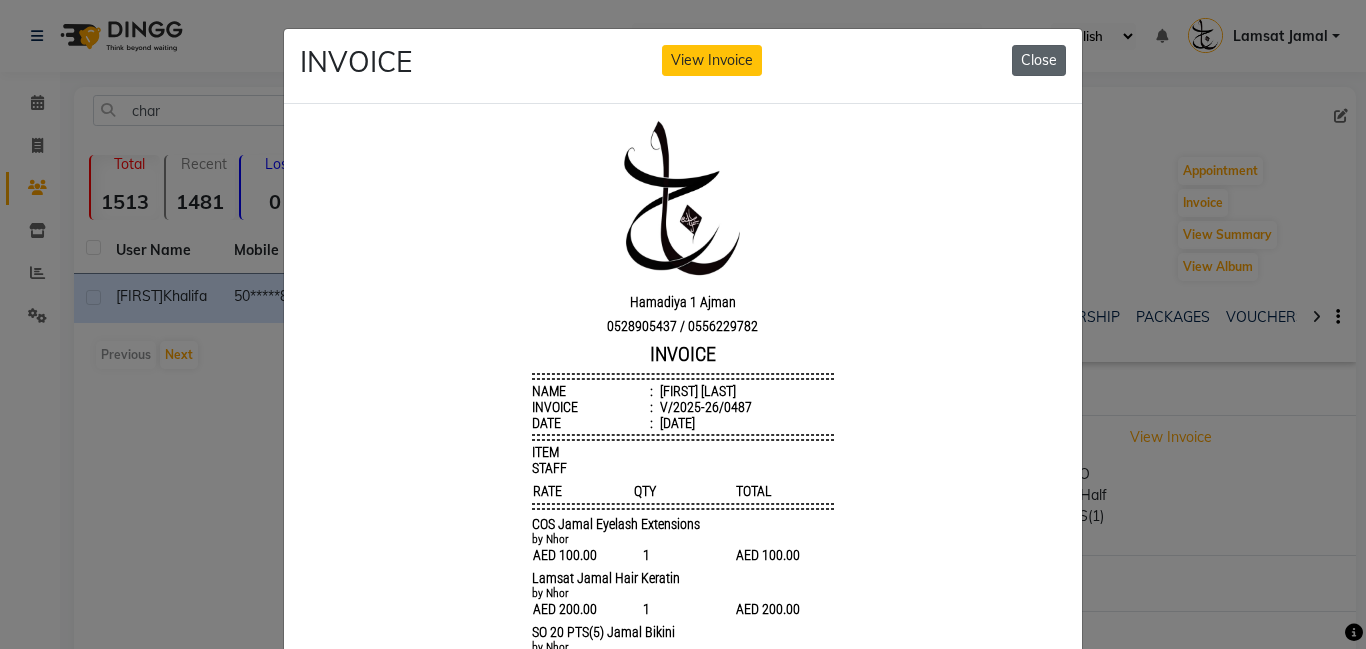 click on "Close" 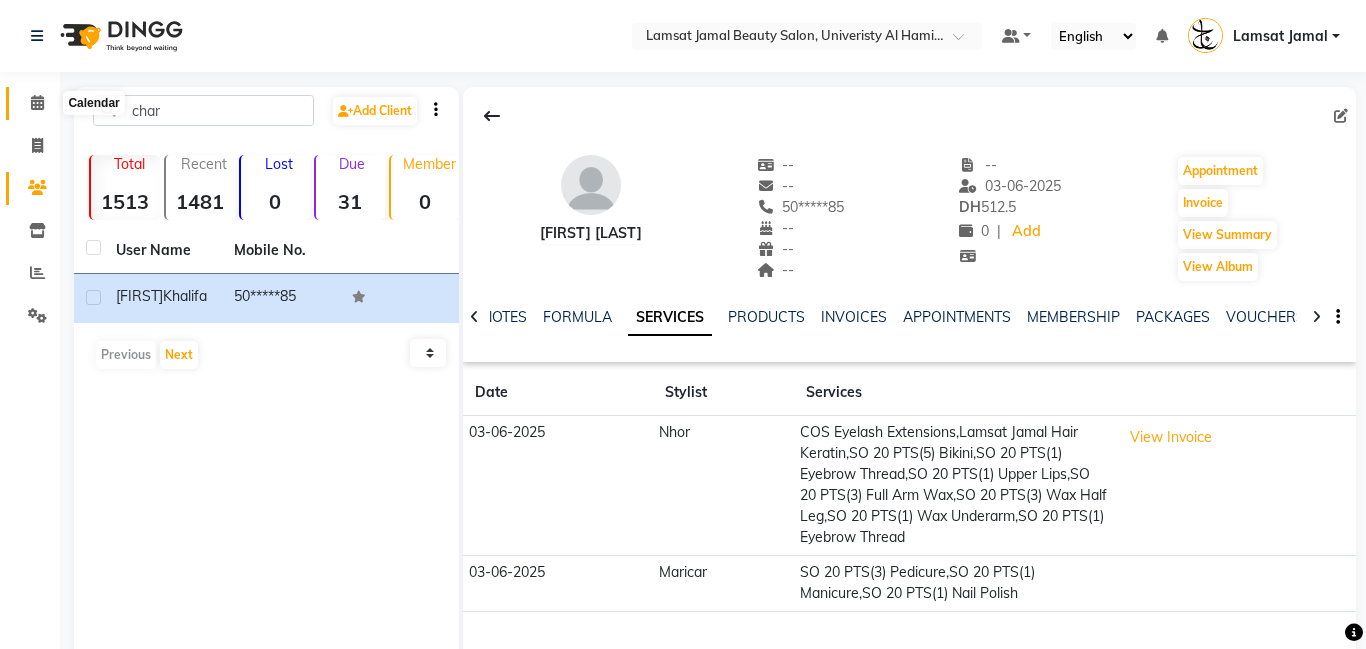 click 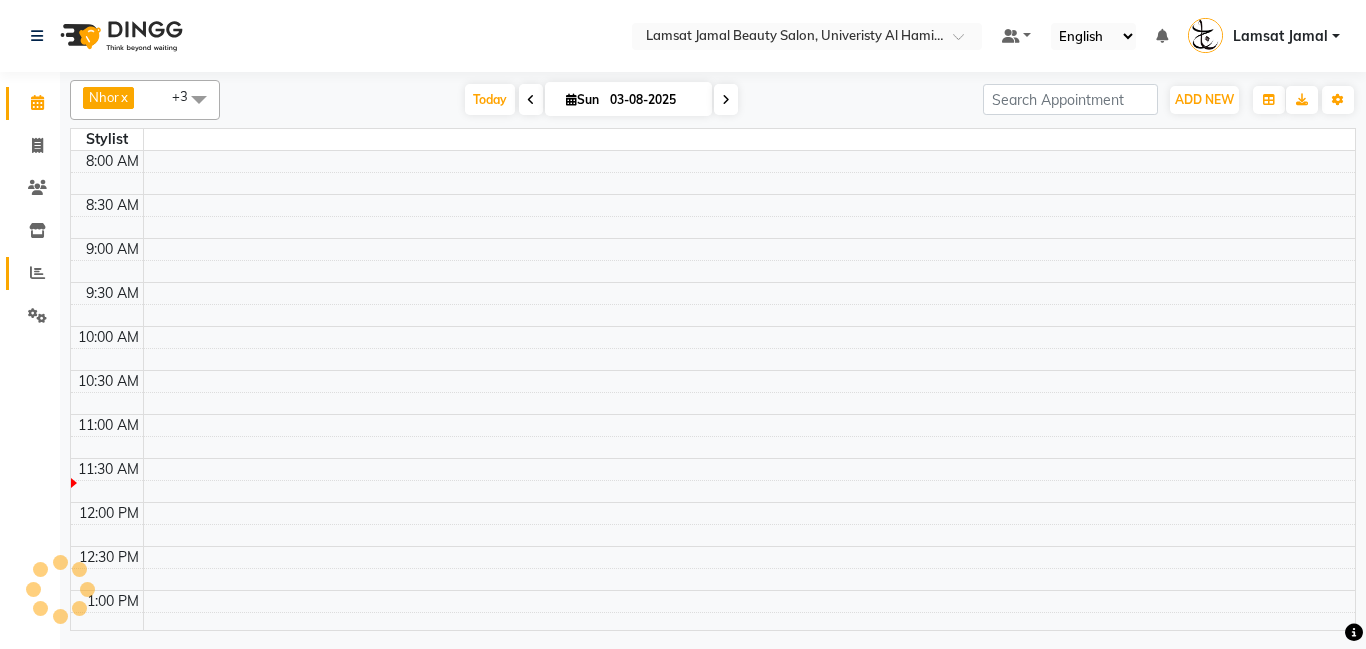 click 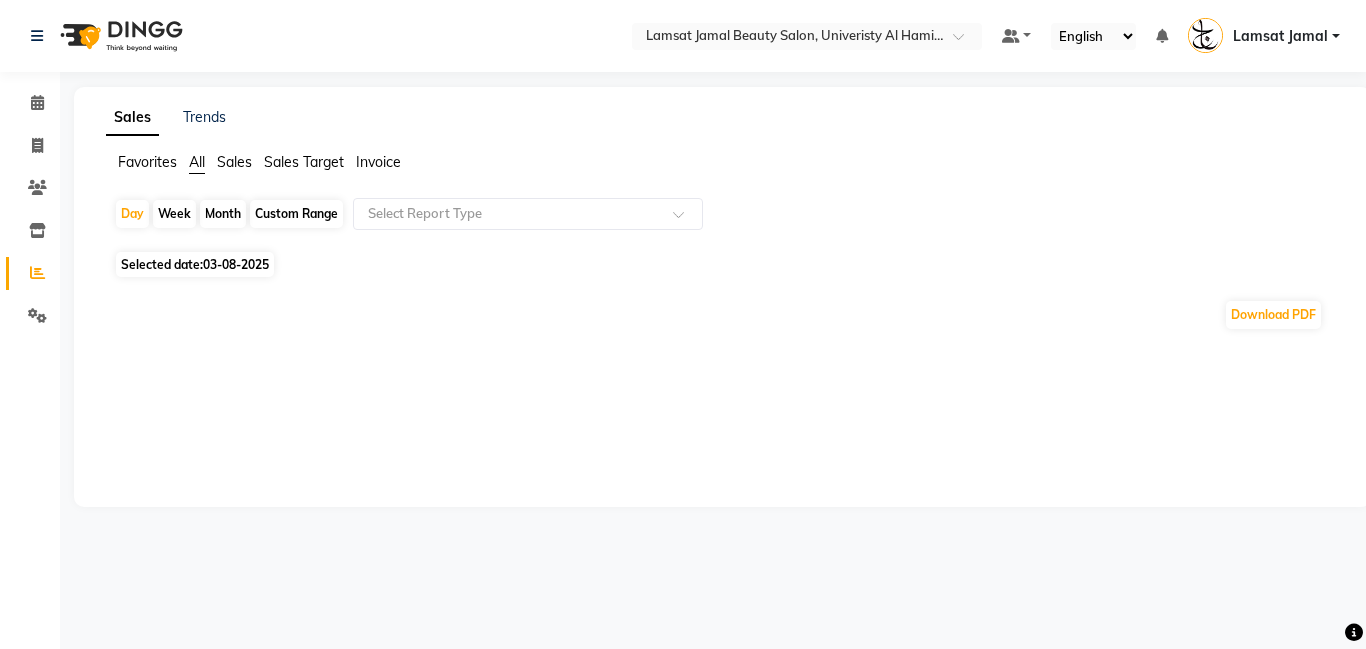 click on "03-08-2025" 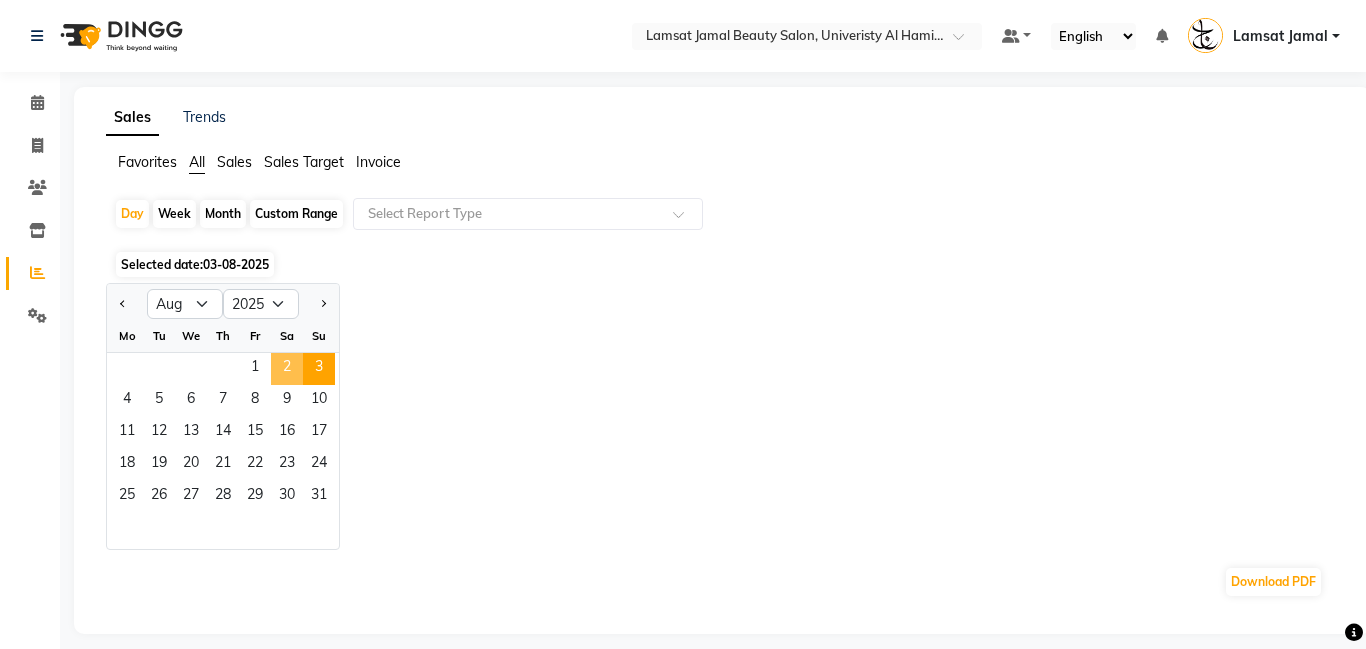 click on "2" 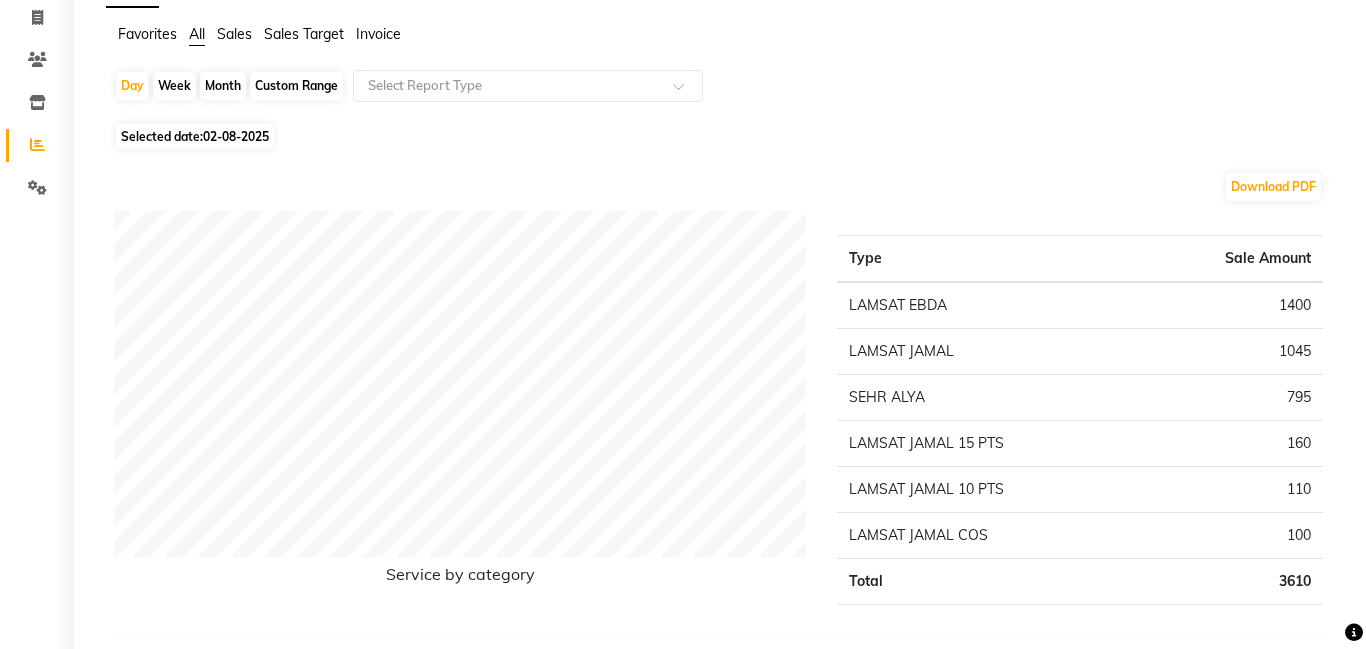 scroll, scrollTop: 159, scrollLeft: 0, axis: vertical 